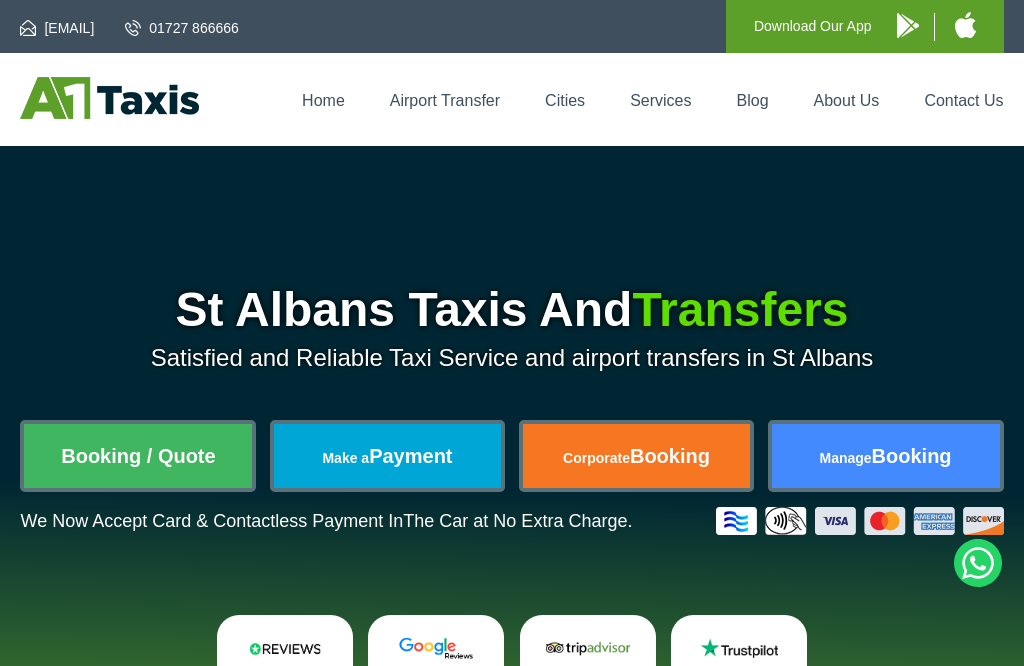 scroll, scrollTop: 0, scrollLeft: 0, axis: both 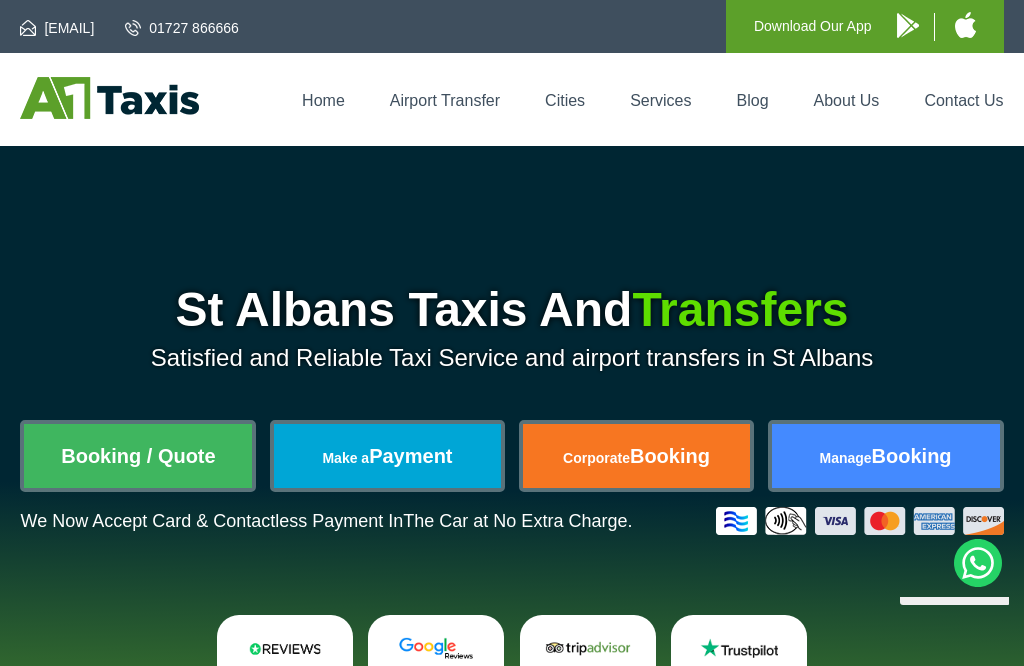 click on "Booking / Quote" at bounding box center [138, 456] 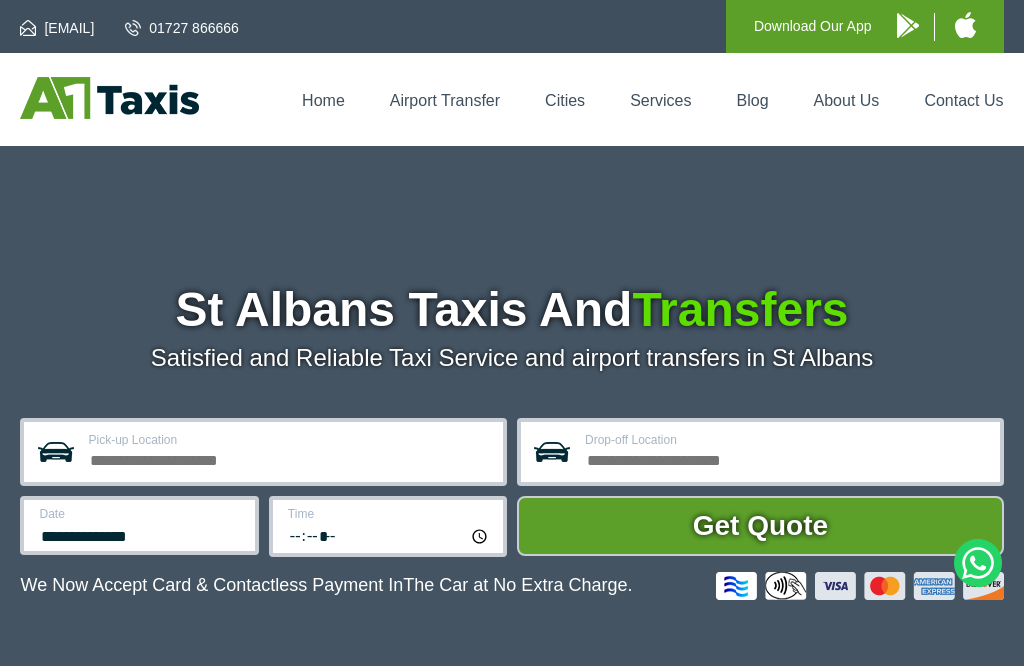 scroll, scrollTop: 0, scrollLeft: 0, axis: both 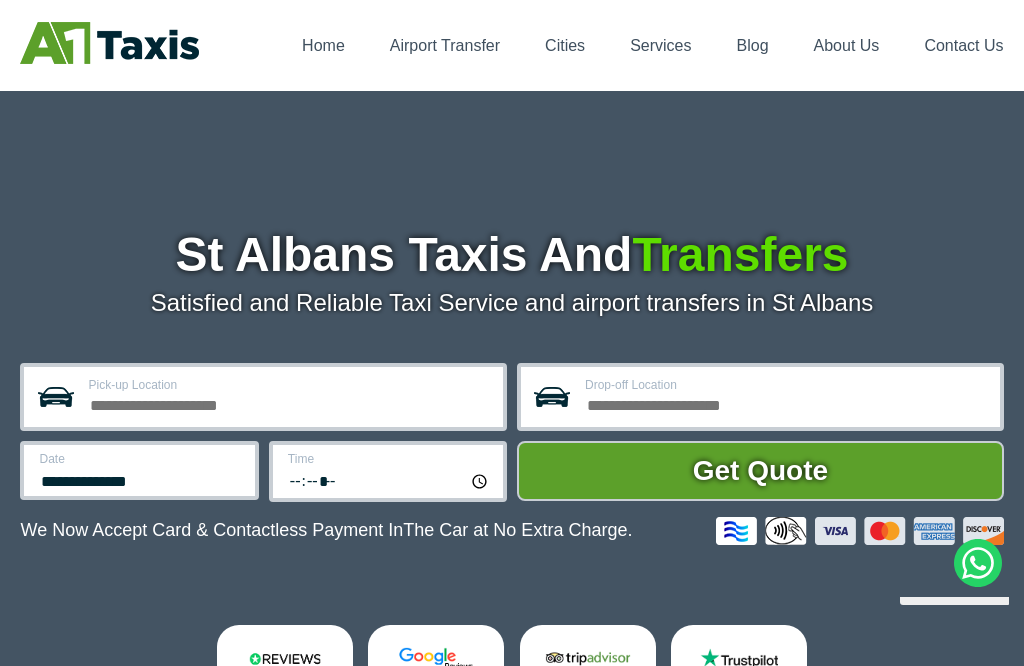 click on "Pick-up Location" at bounding box center [289, 403] 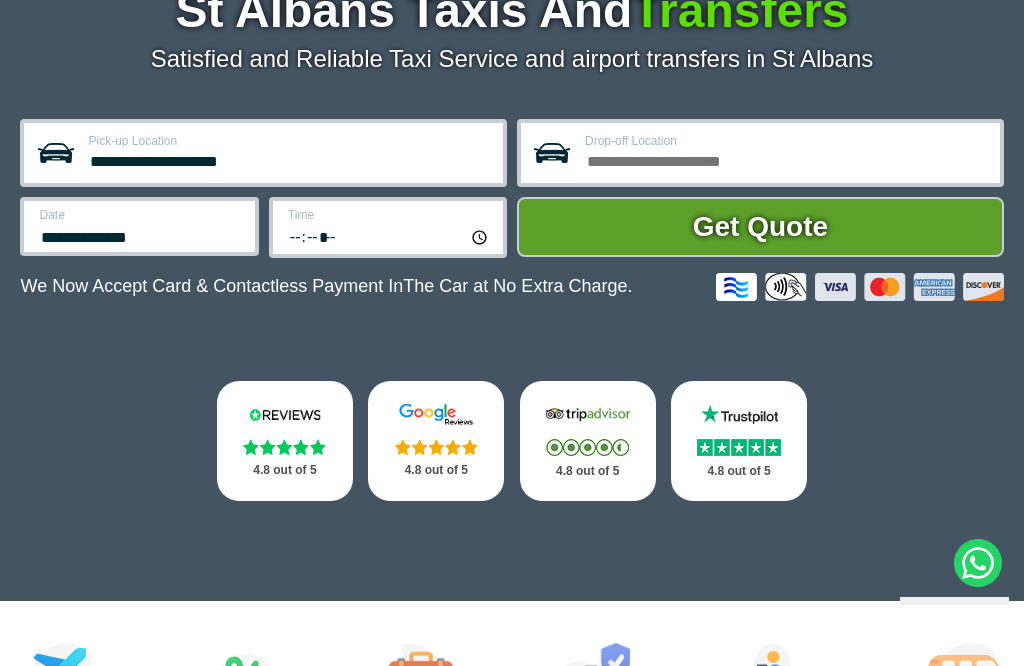 type on "**********" 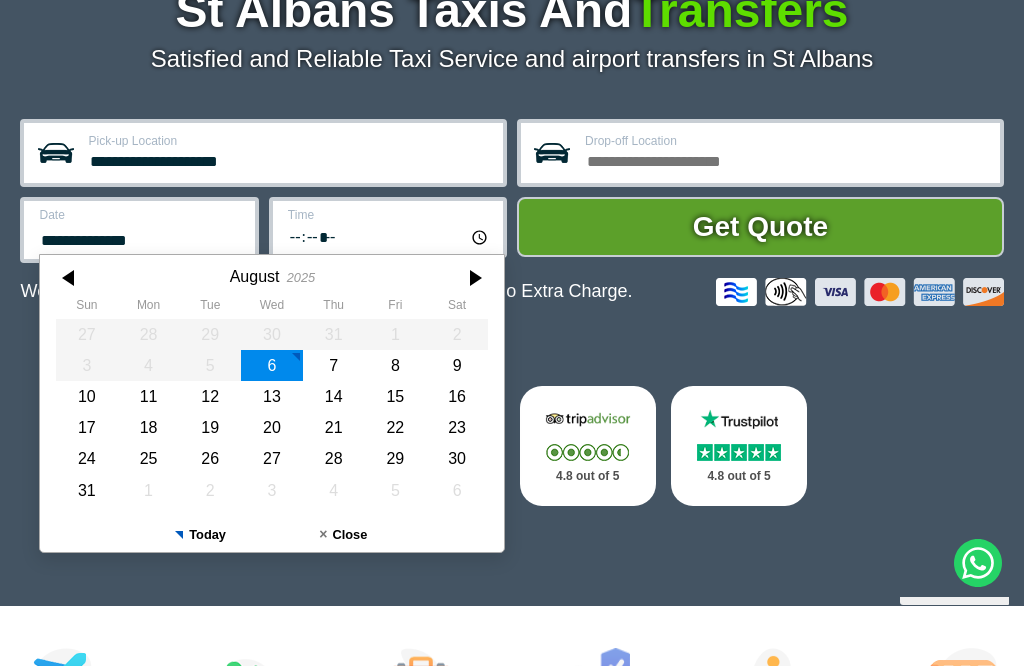 click on "11" at bounding box center (149, 396) 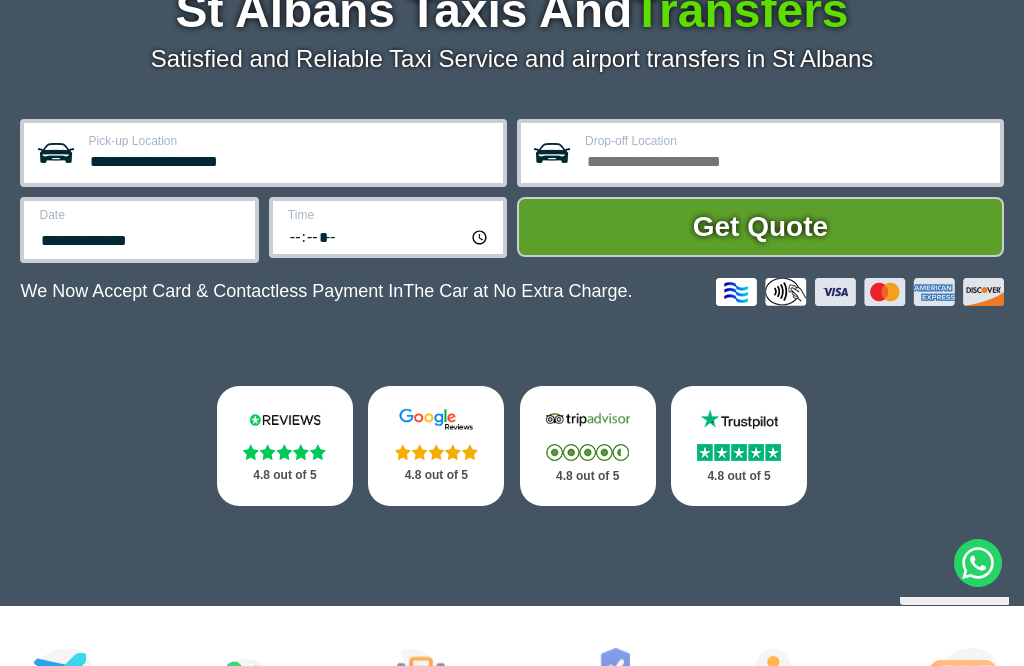 click on "[MONTH] [YEAR]     Sun Mon Tue Wed Thu Fri Sat 27 28 29 30 31 1 2 3 4 5 6 7 8 9 10 11 12 13 14 15 16 17 18 19 20 21 22 23 24 25 26 27 28 29 30 31 1 2 3 4 5 6 Today Close" at bounding box center [273, 397] 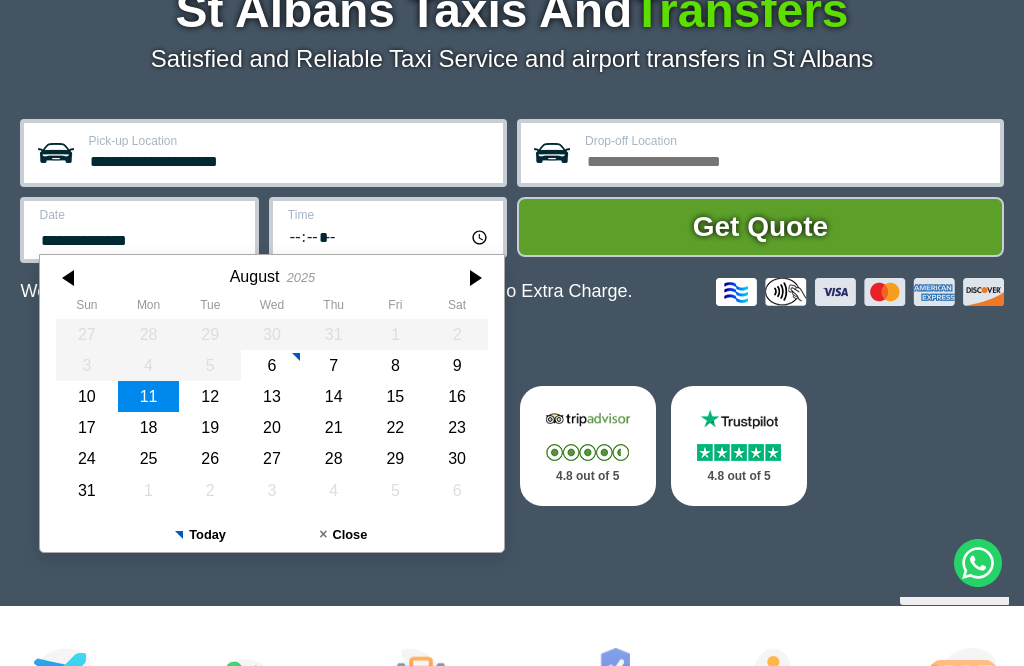 click on "*****" at bounding box center (389, 236) 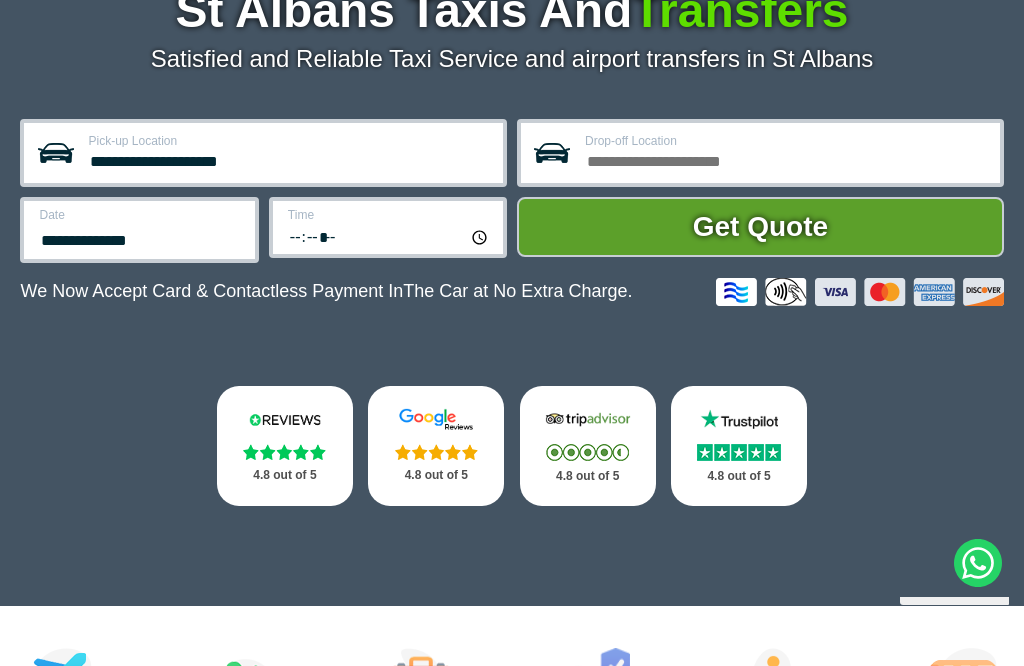 type on "*****" 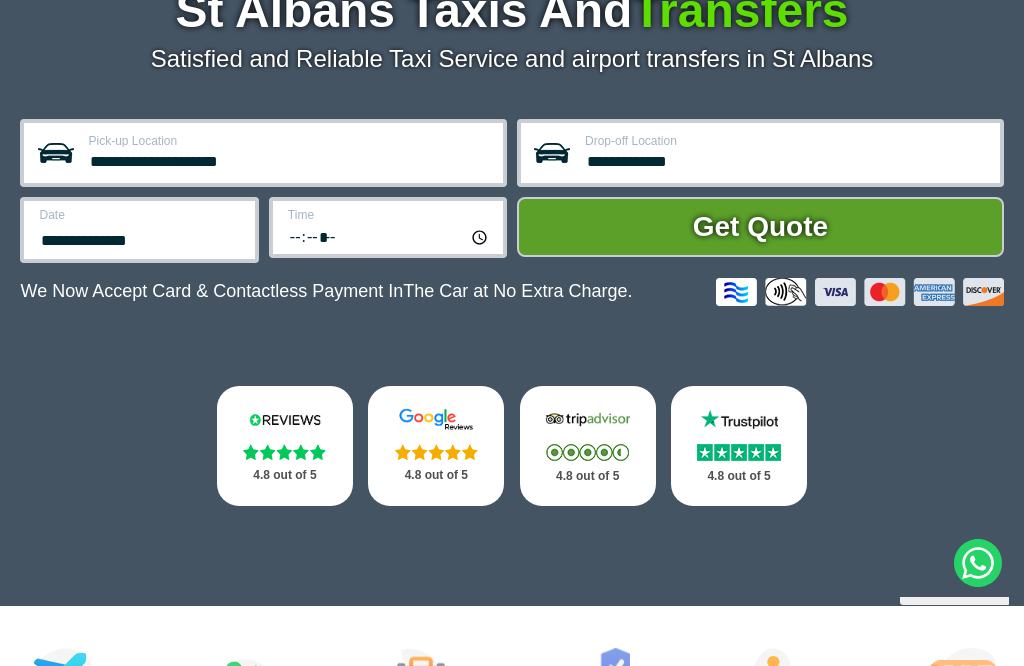 type on "**********" 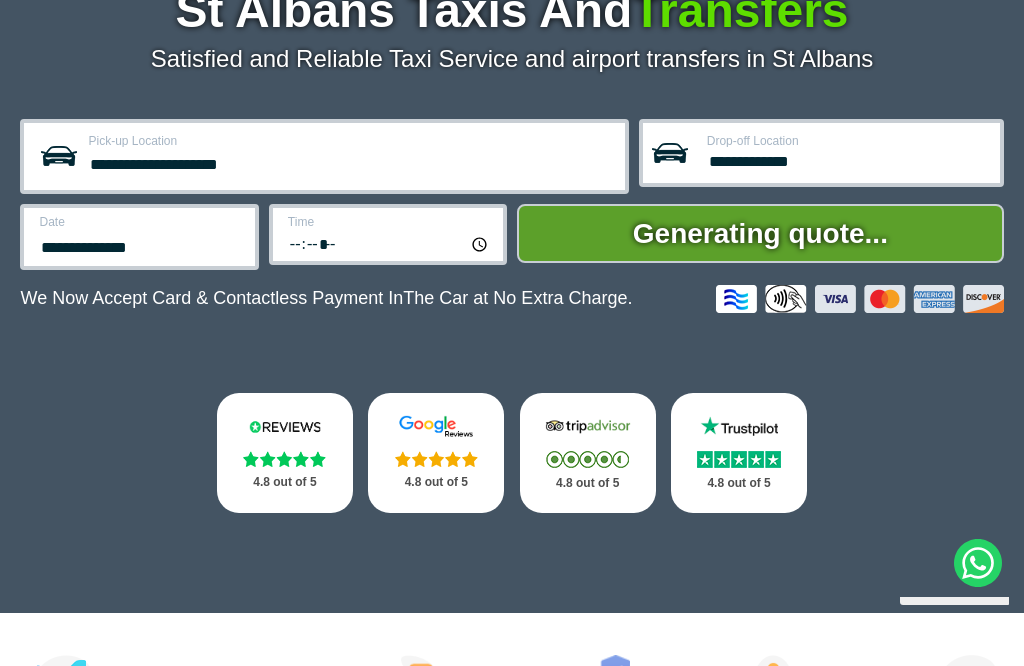 scroll, scrollTop: 347, scrollLeft: 0, axis: vertical 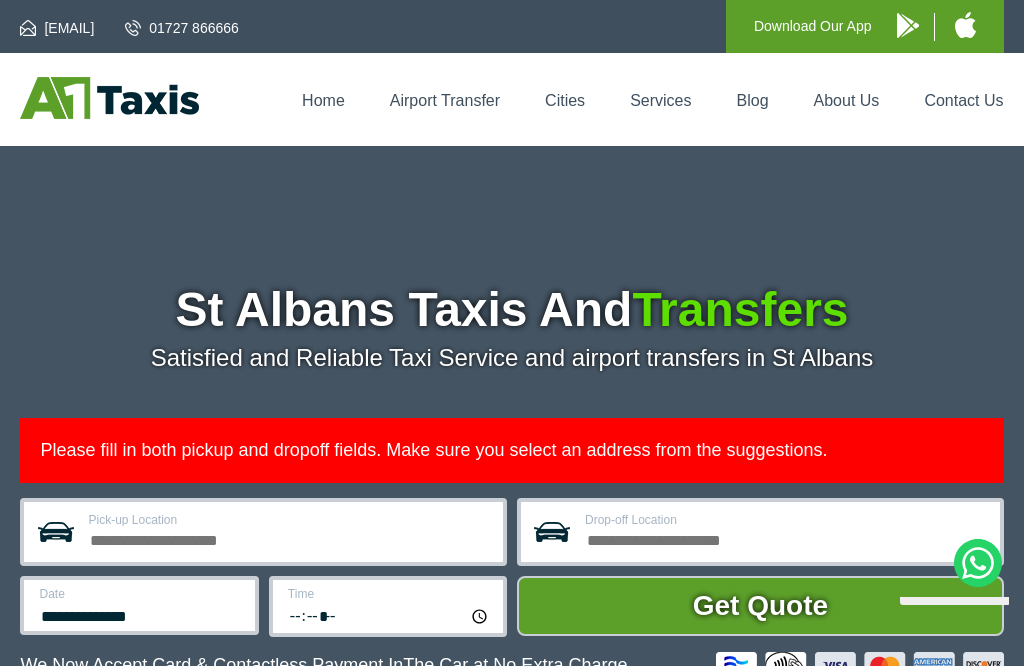 click on "Pick-up Location" at bounding box center [289, 520] 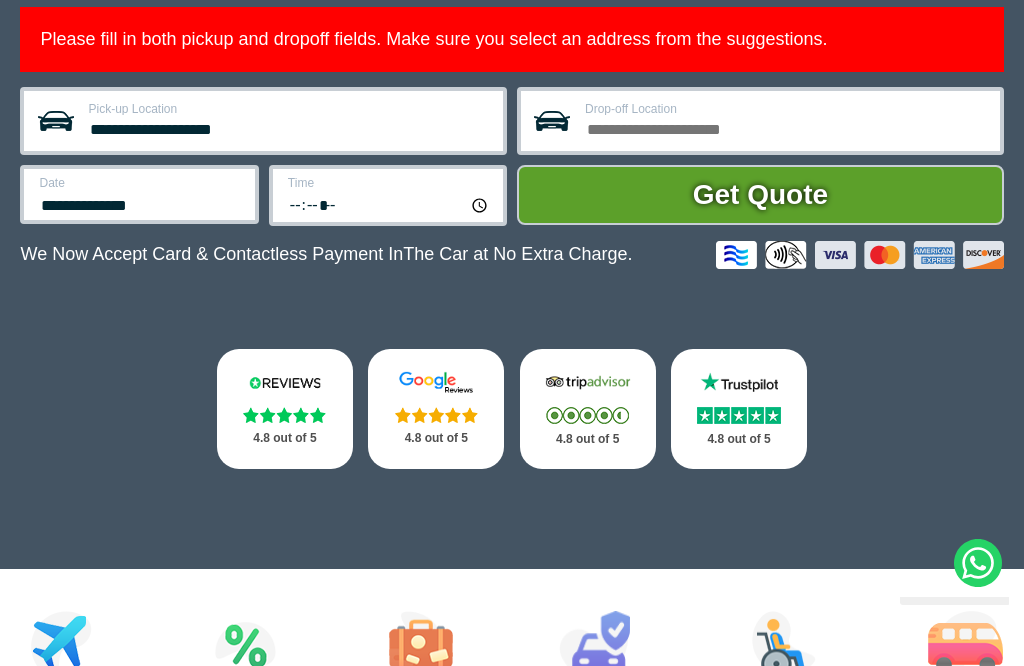 type on "**********" 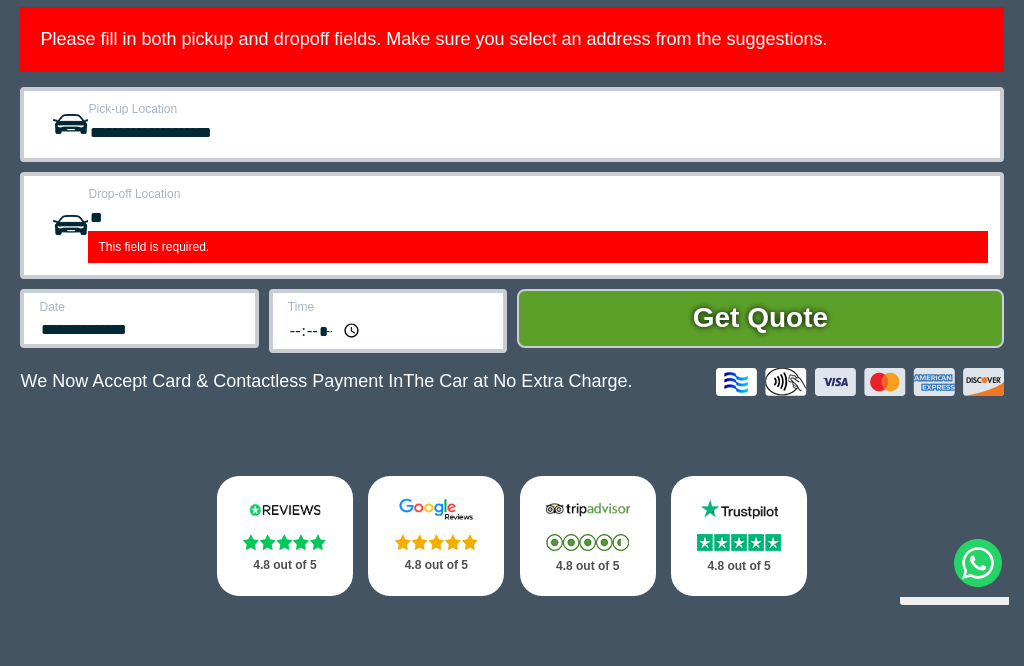 type on "*" 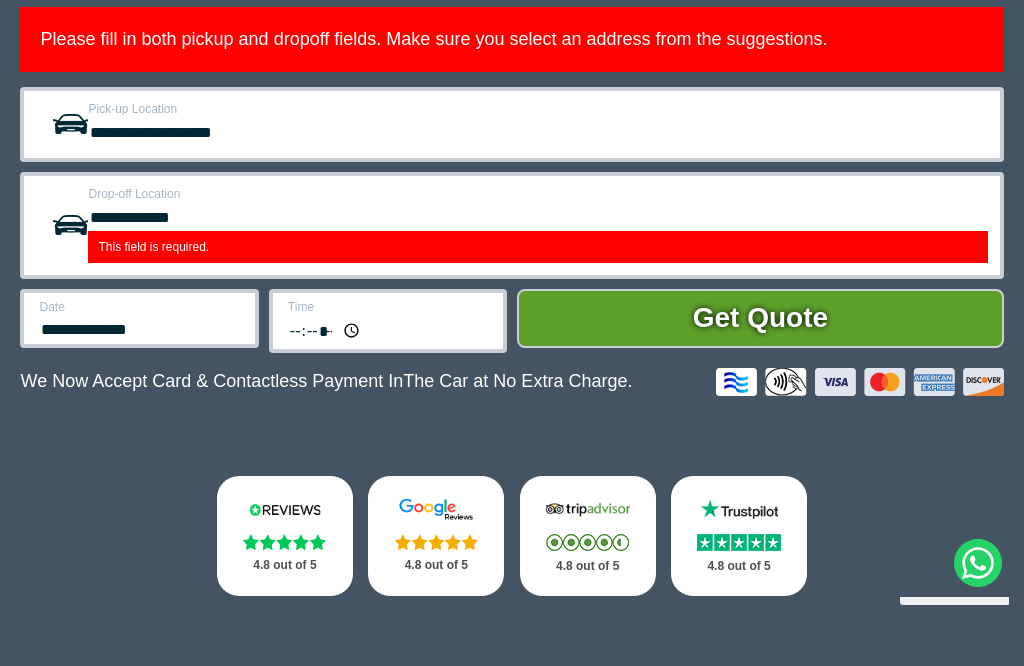 type on "**********" 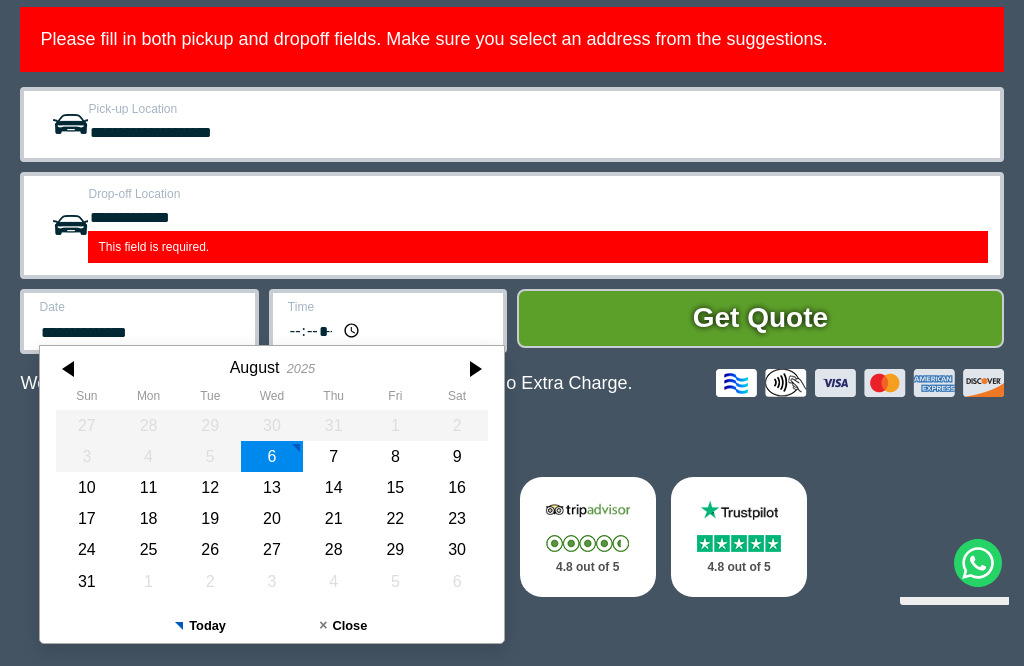 click on "11" at bounding box center [149, 487] 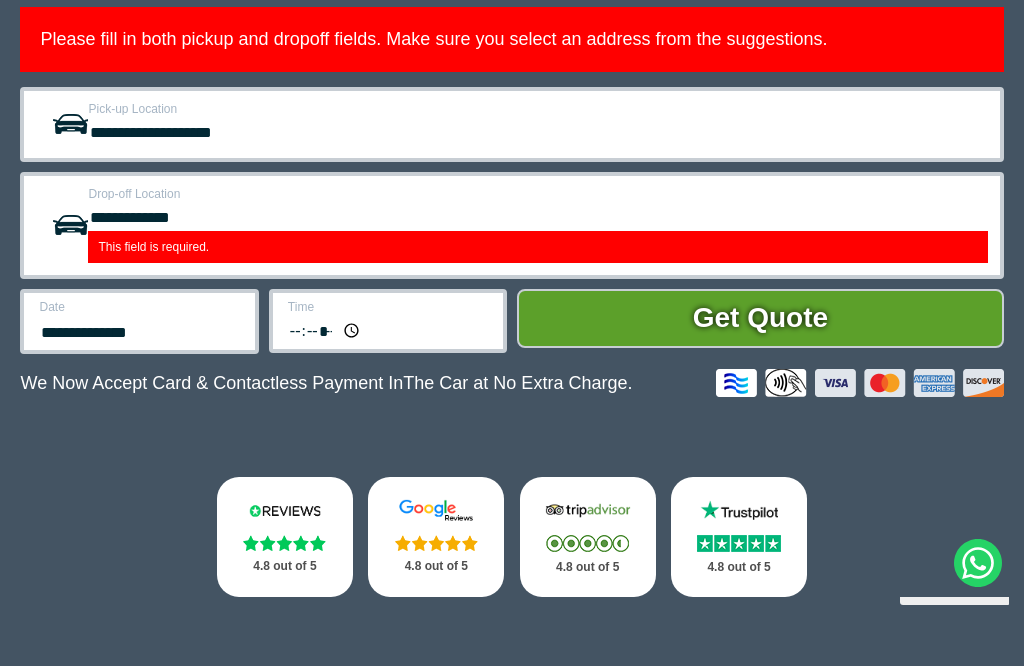 click on "August 2025     Sun Mon Tue Wed Thu Fri Sat 27 28 29 30 31 1 2 3 4 5 6 7 8 9 10 11 12 13 14 15 16 17 18 19 20 21 22 23 24 25 26 27 28 29 30 31 1 2 3 4 5 6 Today Close" at bounding box center [273, 488] 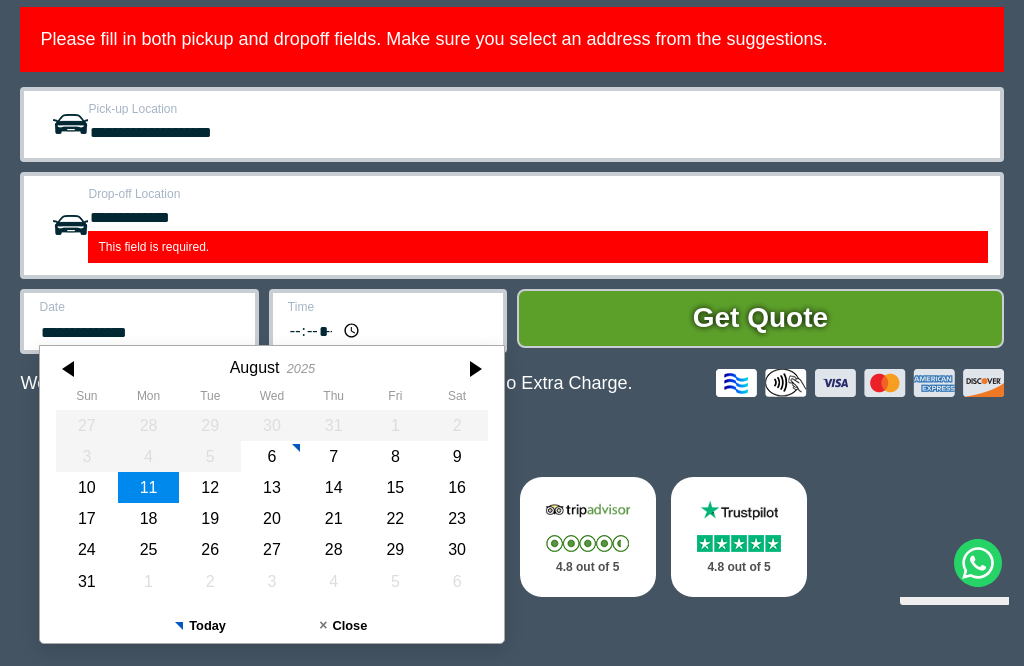 click on "*****" at bounding box center (325, 329) 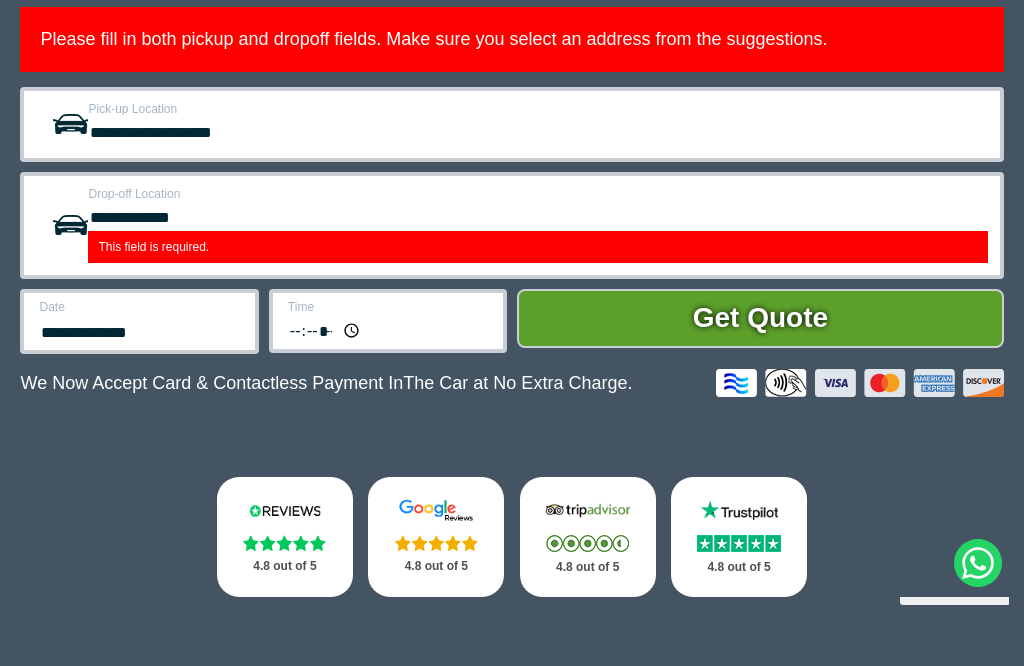 type on "*****" 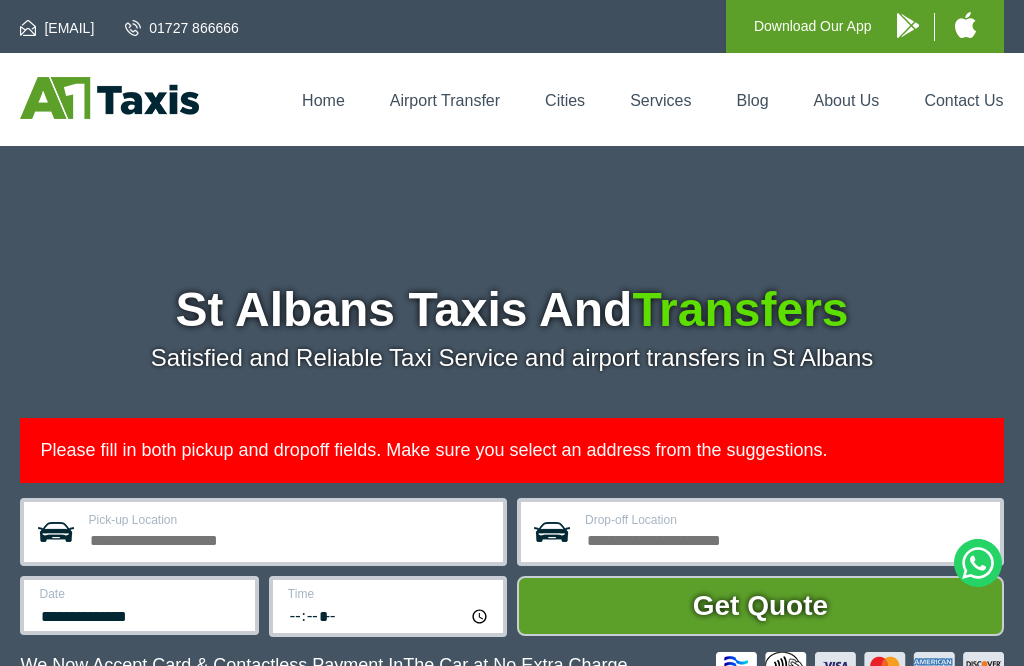 scroll, scrollTop: 0, scrollLeft: 0, axis: both 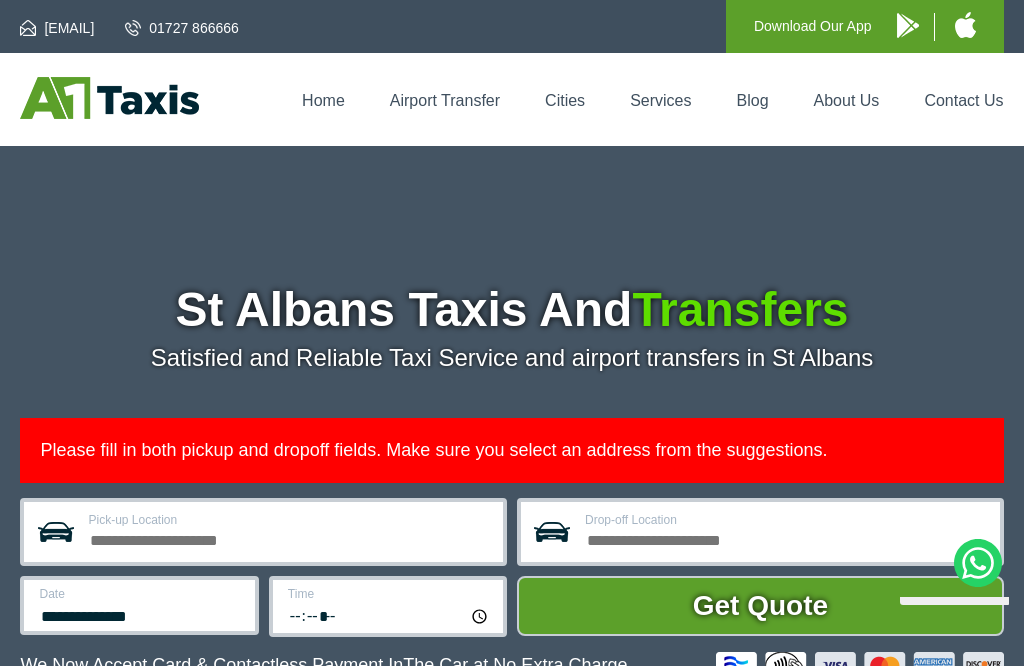 click on "Drop-off Location" at bounding box center (786, 520) 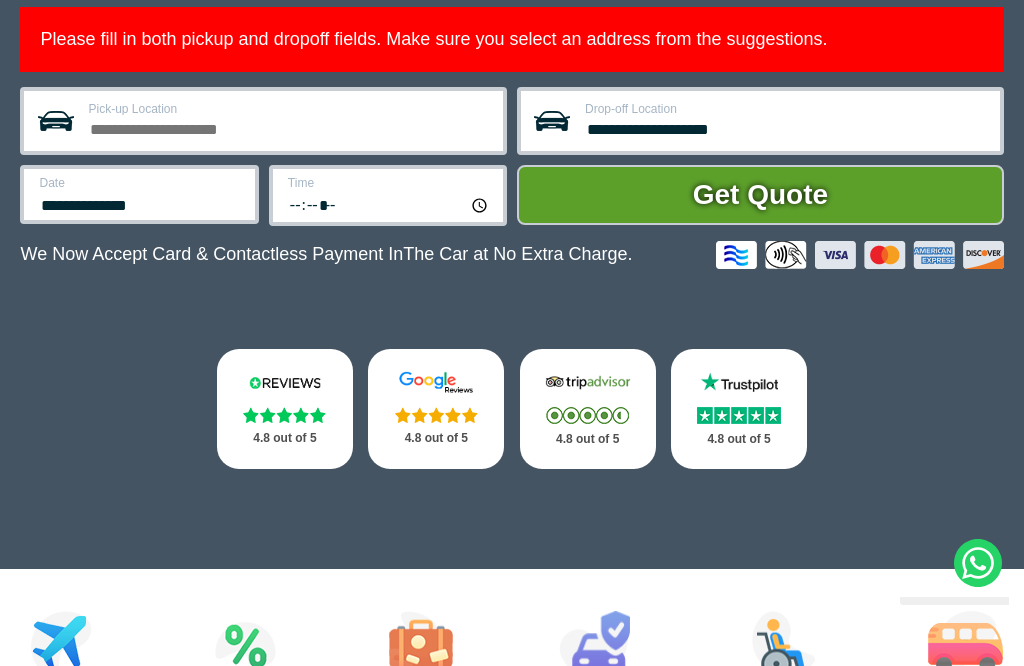 type on "**********" 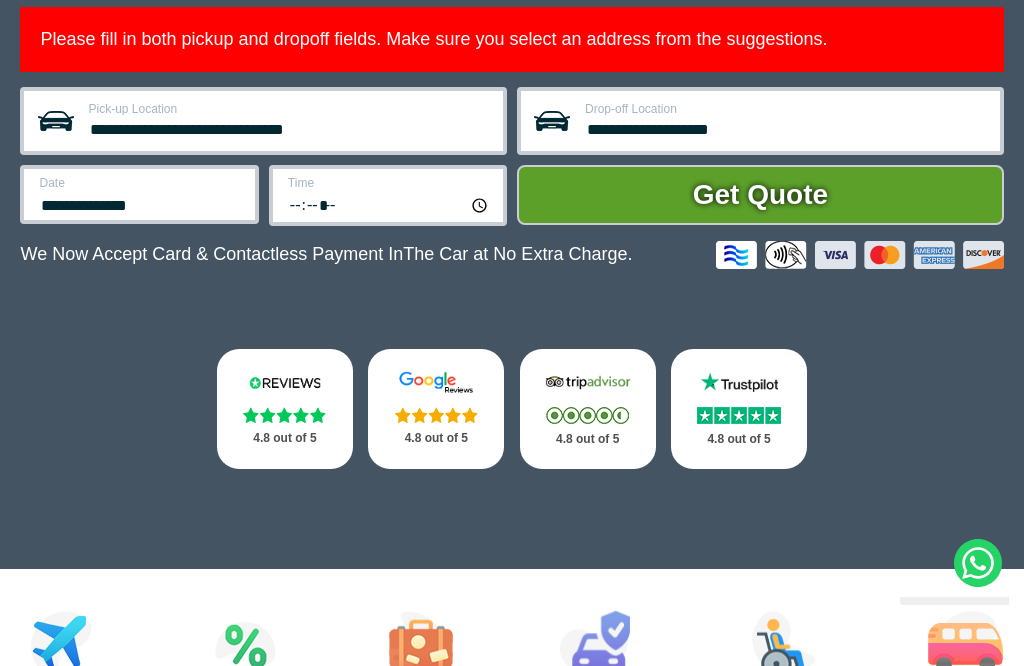 type on "**********" 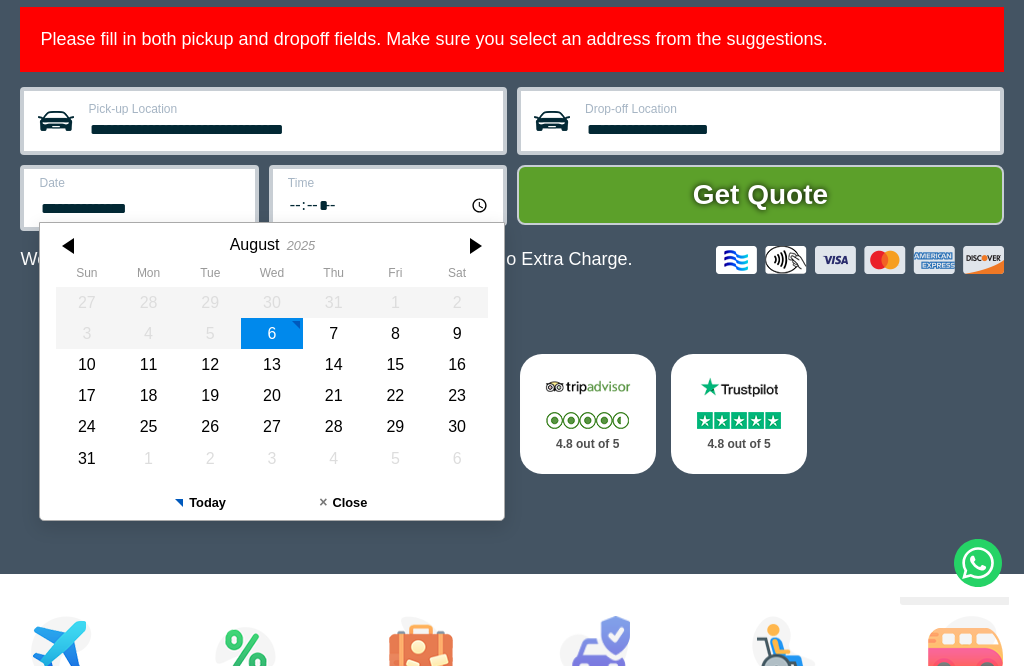 click on "11" at bounding box center [149, 364] 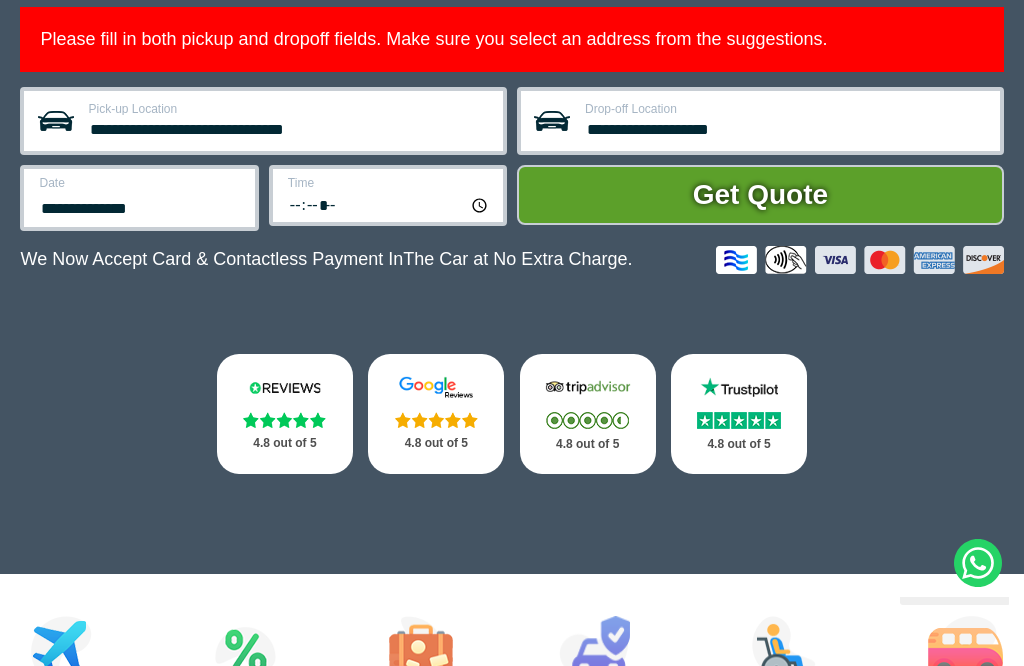 click on "*****" at bounding box center [389, 204] 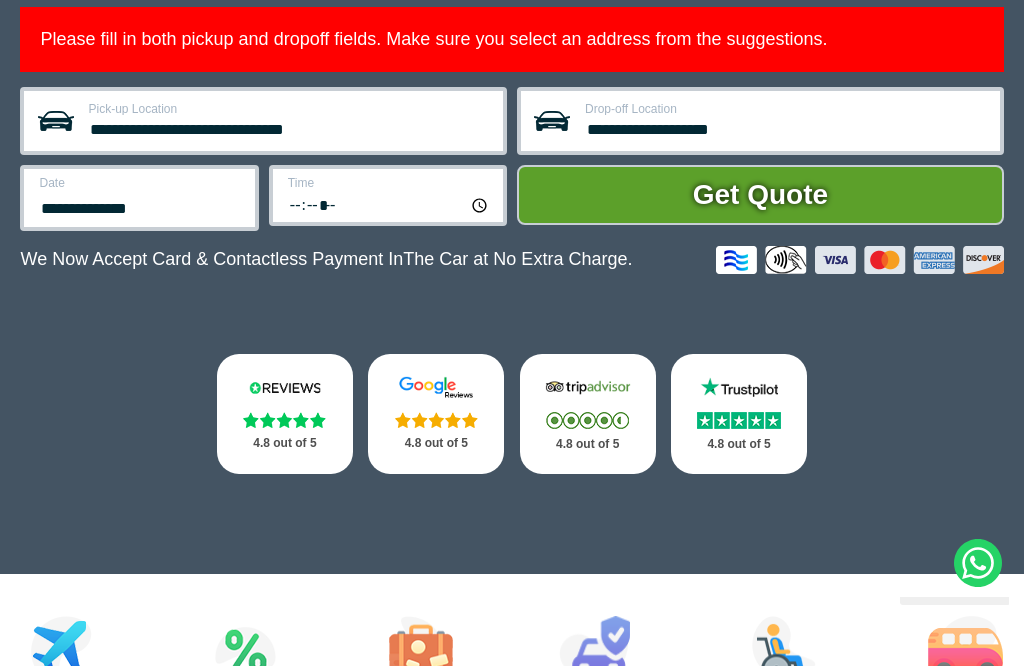 type on "*****" 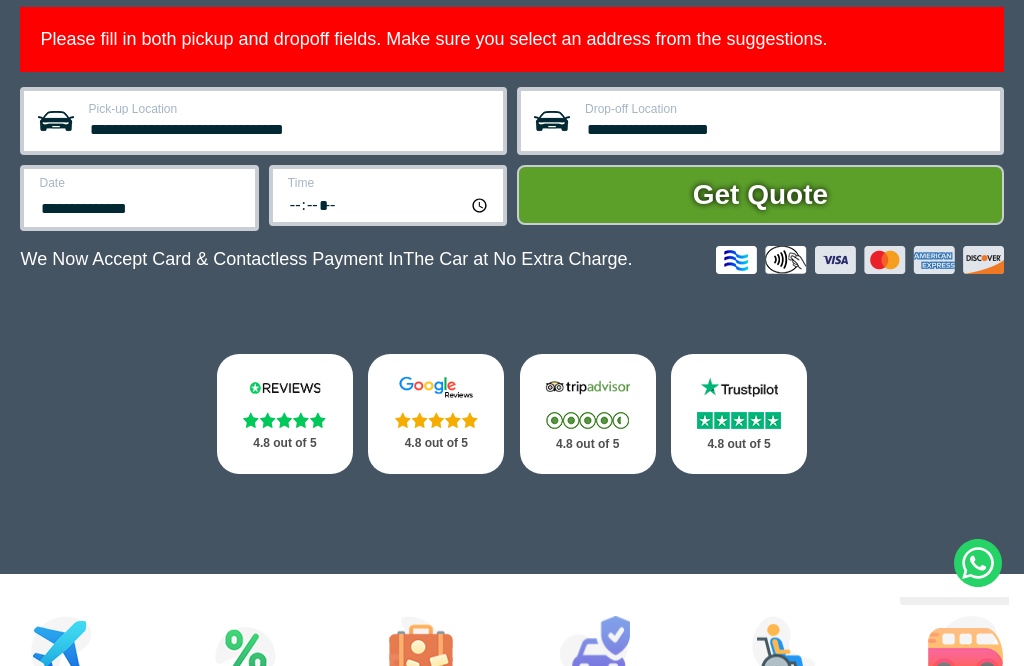 click on "**********" at bounding box center (786, 127) 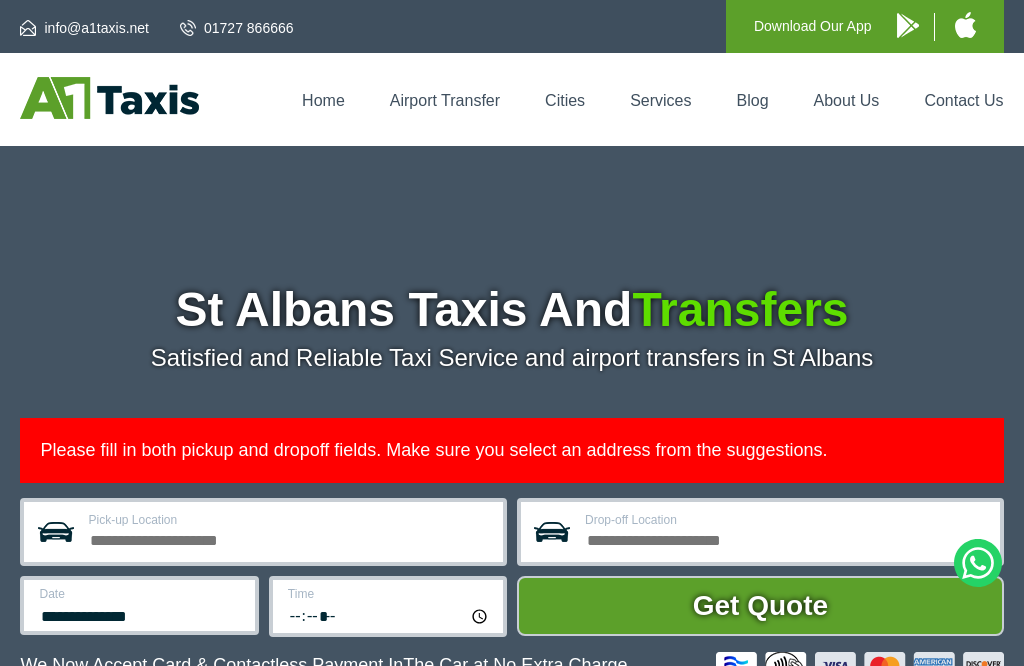 scroll, scrollTop: 0, scrollLeft: 0, axis: both 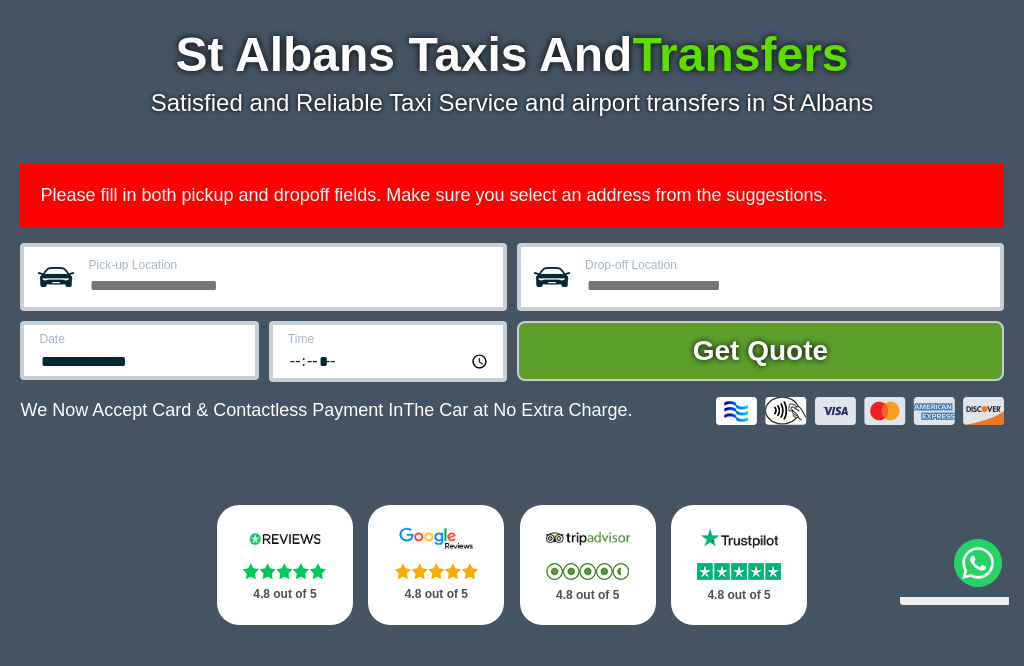 click on "Drop-off Location" at bounding box center [786, 283] 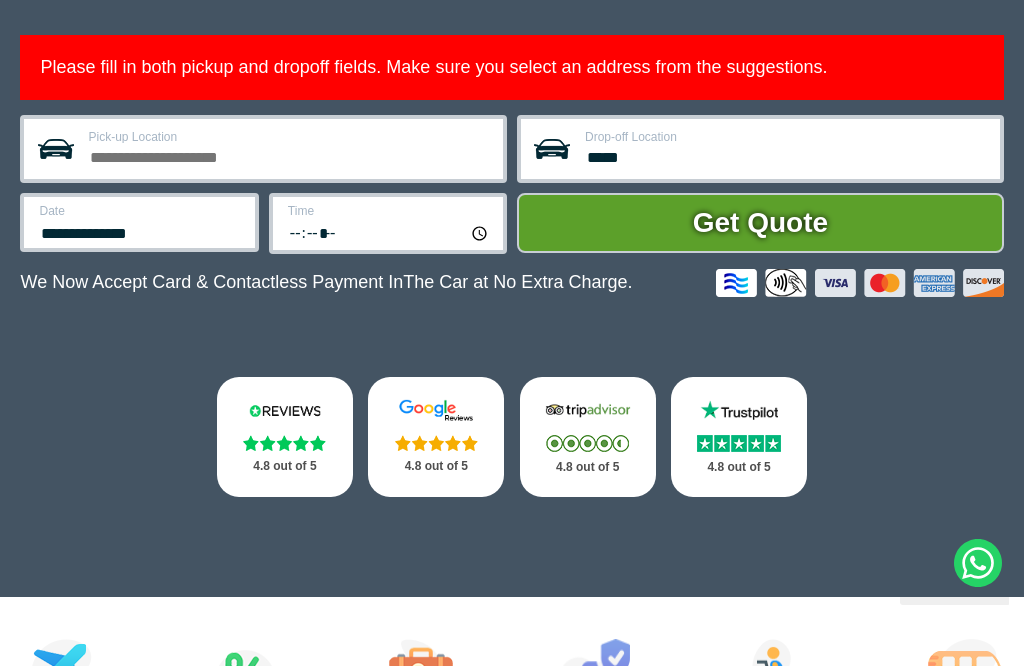scroll, scrollTop: 380, scrollLeft: 0, axis: vertical 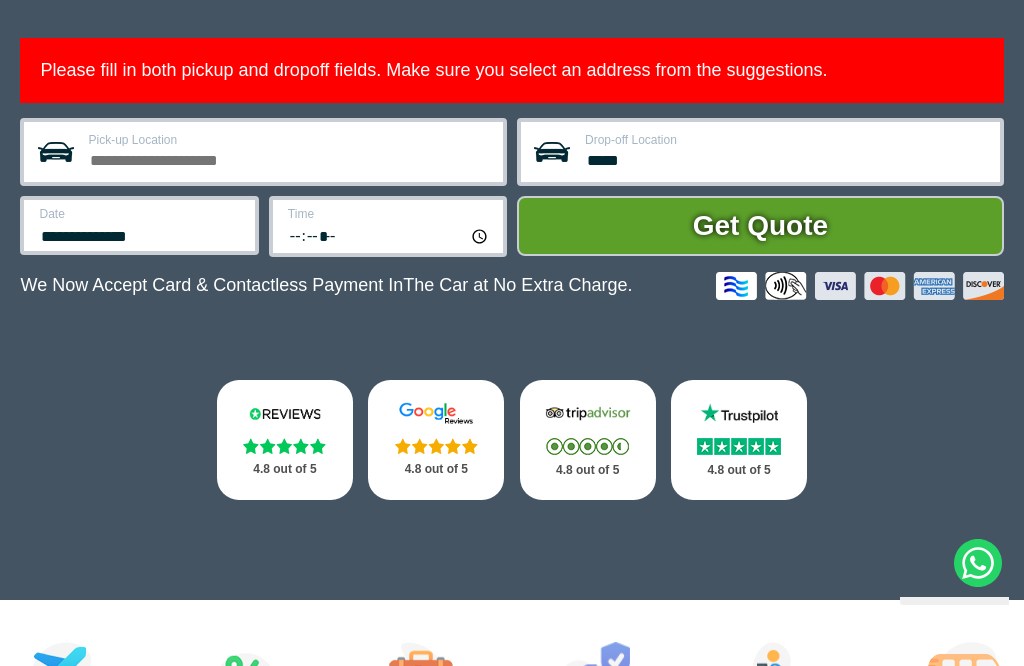 type on "*****" 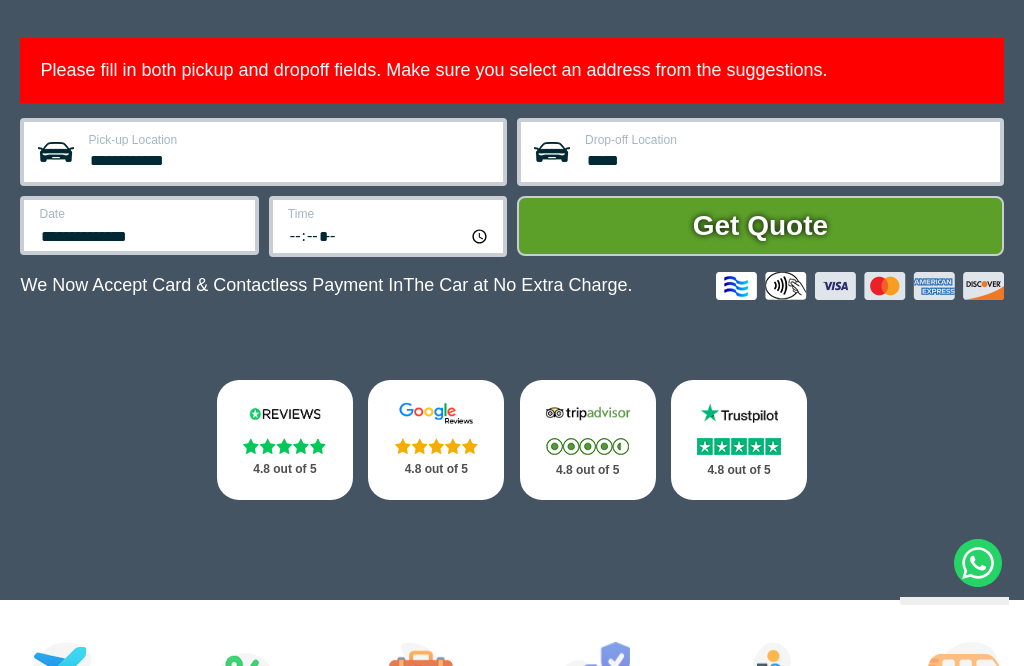 type on "**********" 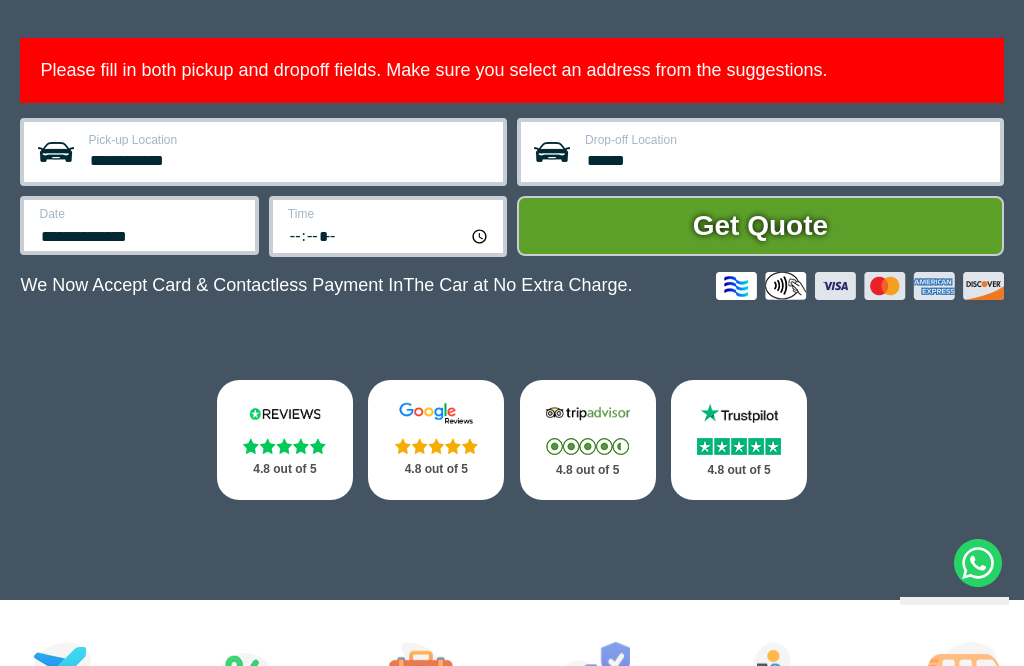 click on "**********" at bounding box center [289, 158] 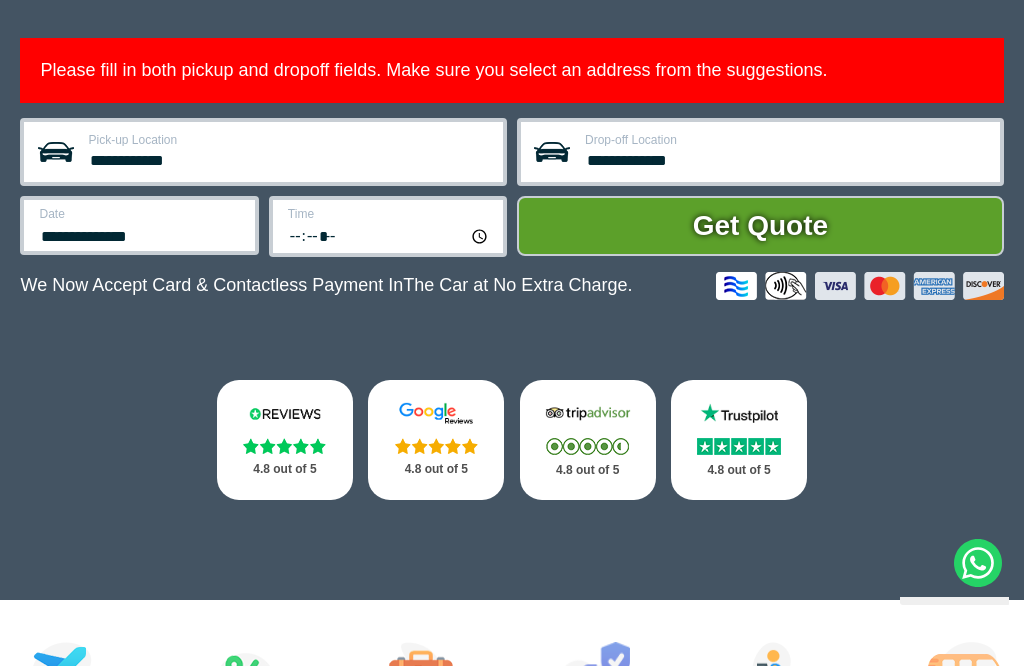 type on "**********" 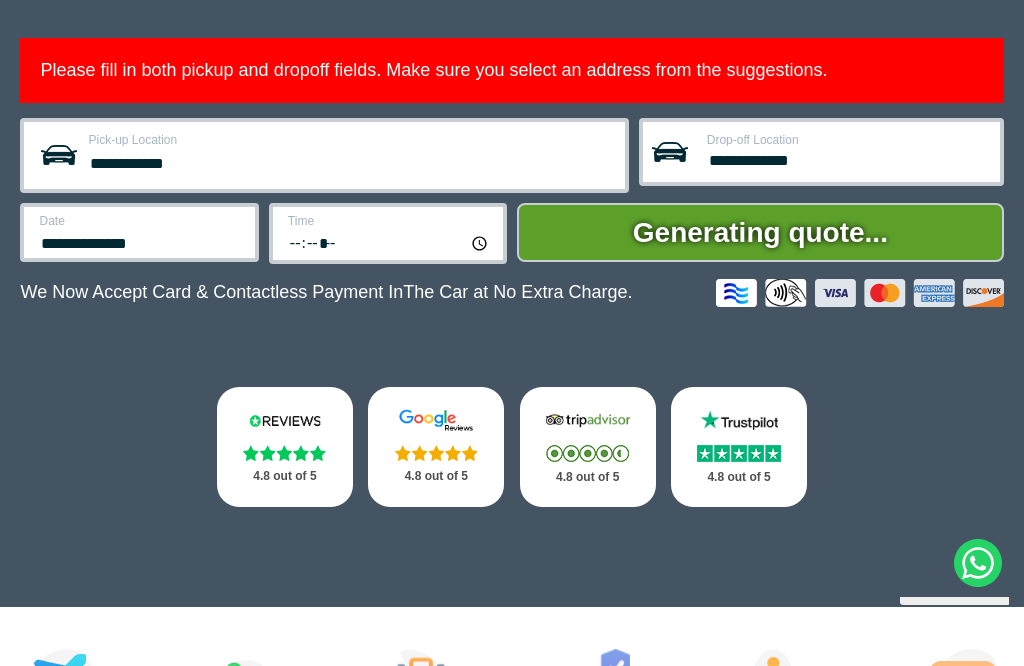 scroll, scrollTop: 433, scrollLeft: 0, axis: vertical 